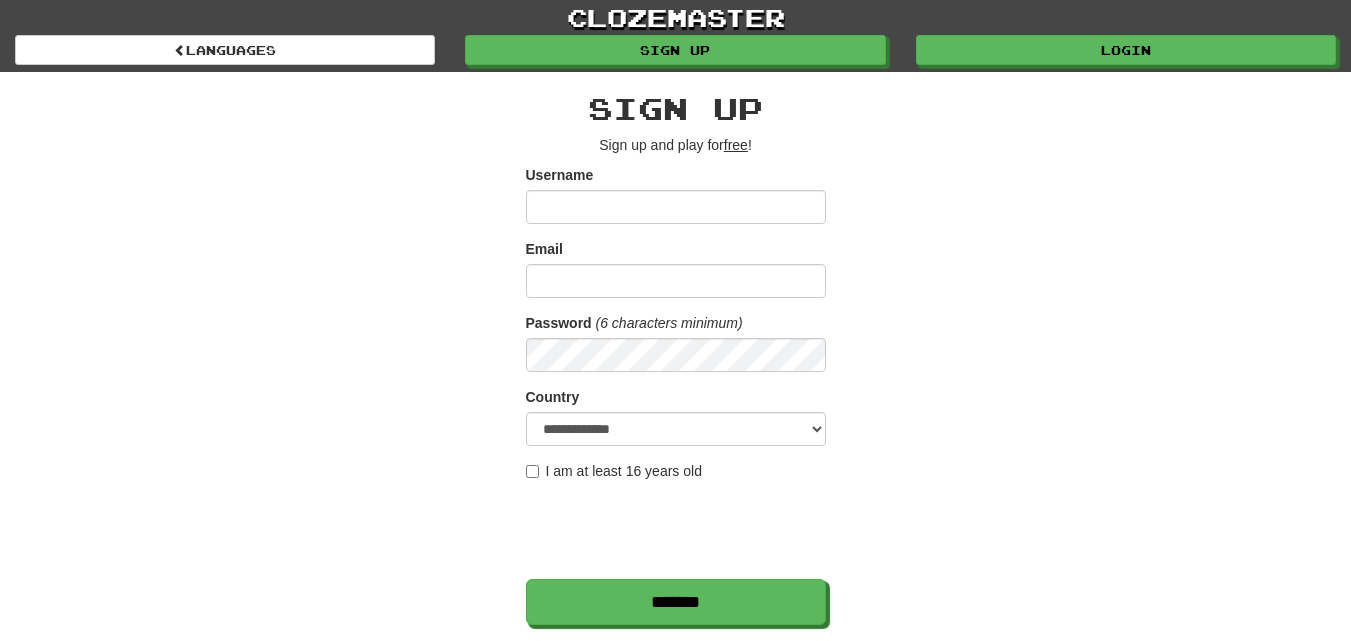 scroll, scrollTop: 400, scrollLeft: 0, axis: vertical 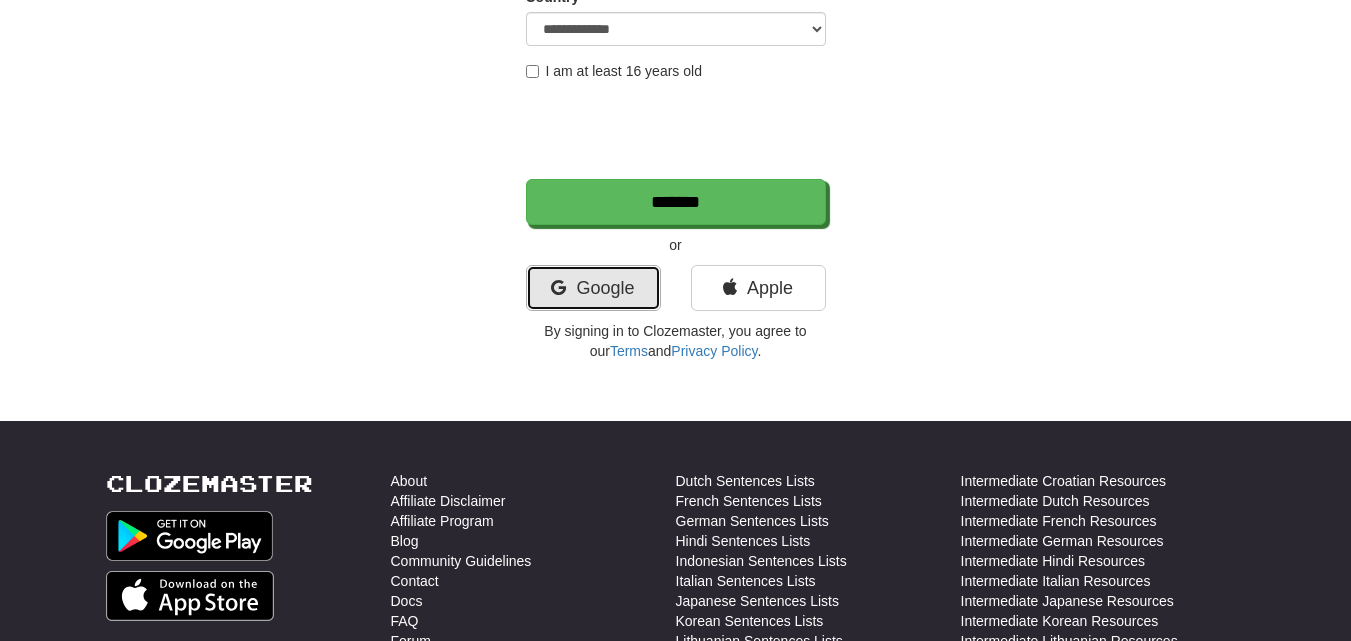 click on "Google" at bounding box center [593, 288] 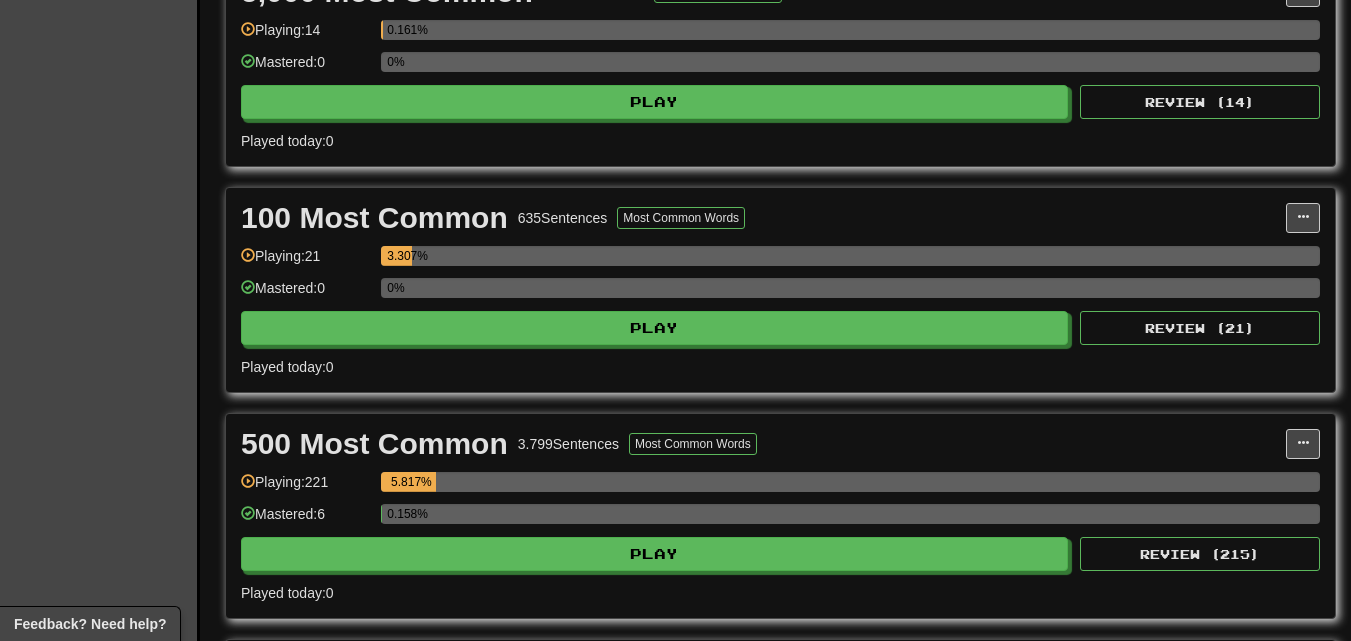 scroll, scrollTop: 400, scrollLeft: 0, axis: vertical 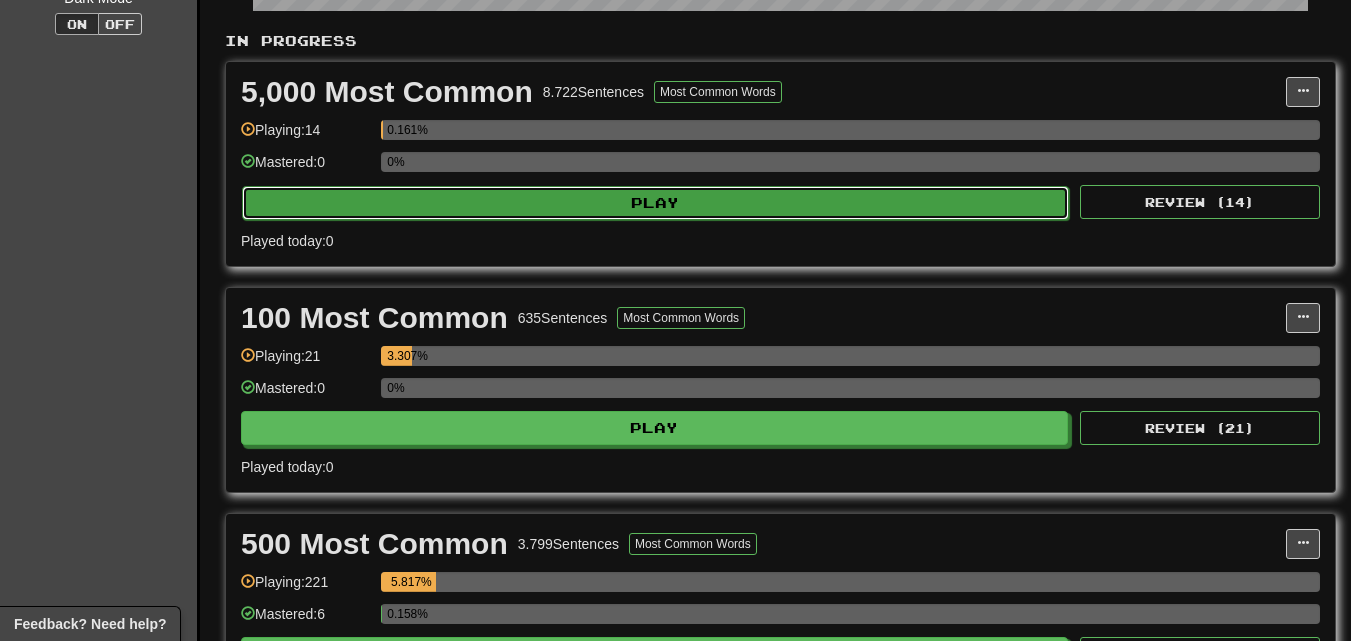 click on "Play" at bounding box center (655, 203) 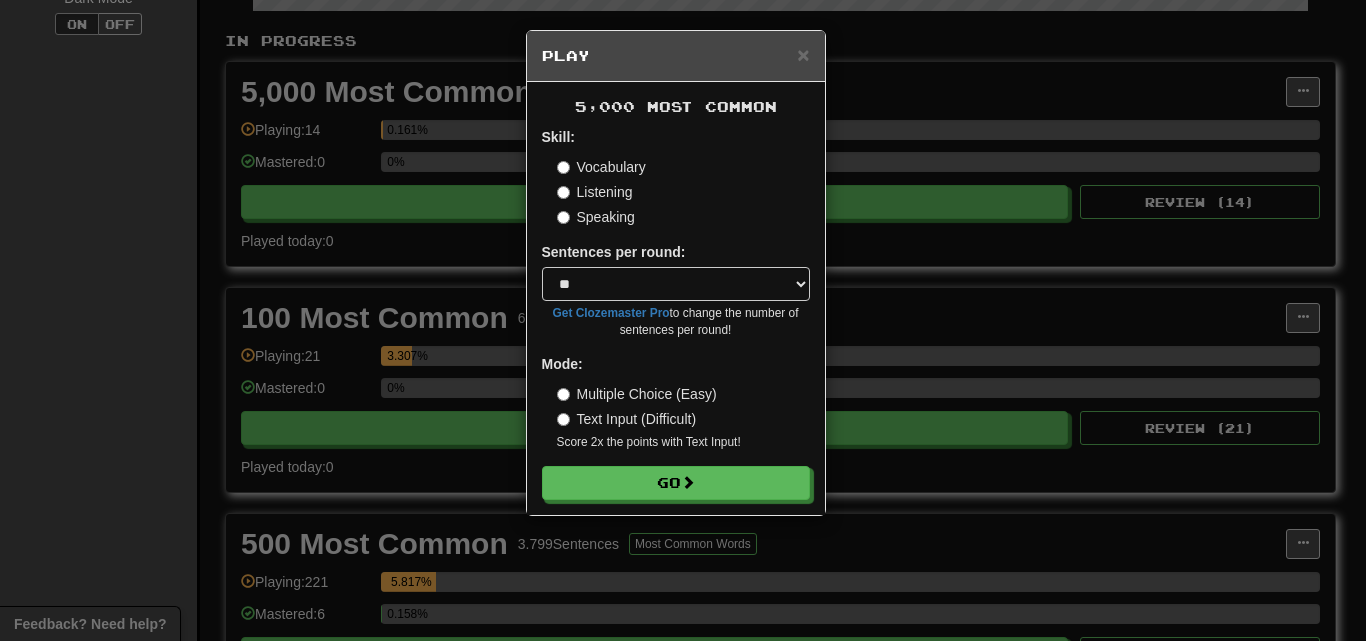 click on "× Play 5,000 Most Common Skill: Vocabulary Listening Speaking Sentences per round: * ** ** ** ** ** *** ******** Get Clozemaster Pro  to change the number of sentences per round! Mode: Multiple Choice (Easy) Text Input (Difficult) Score 2x the points with Text Input ! Go" at bounding box center [683, 320] 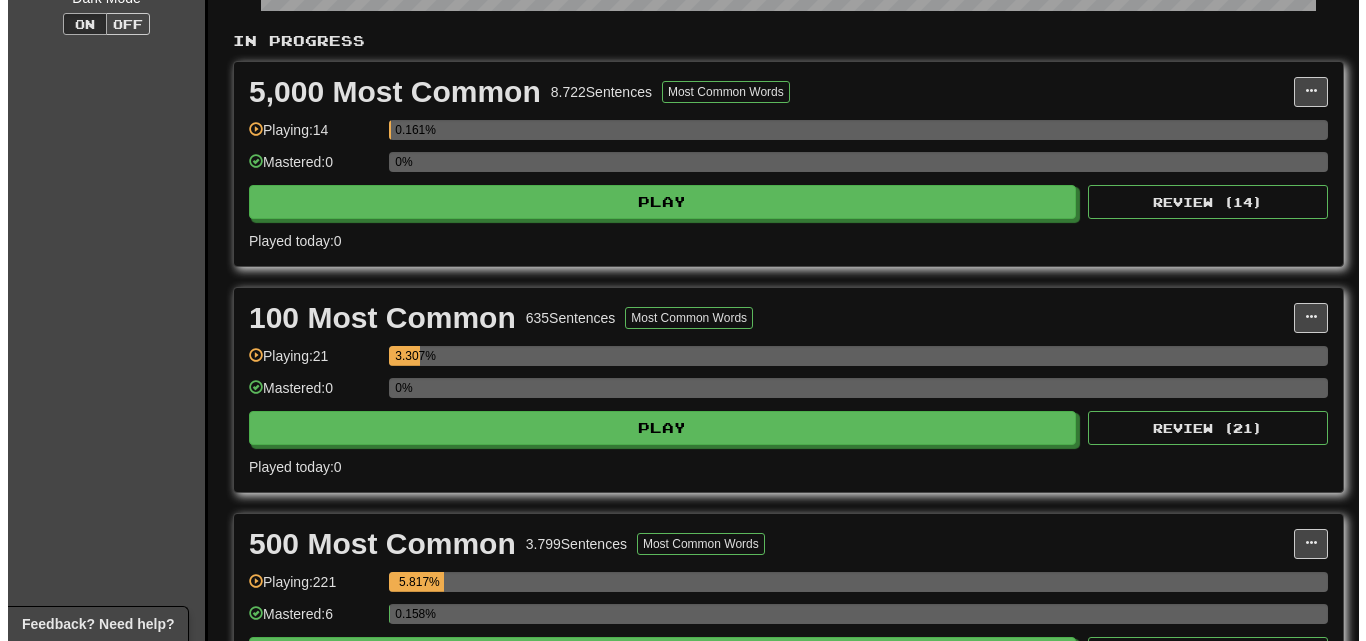 scroll, scrollTop: 600, scrollLeft: 0, axis: vertical 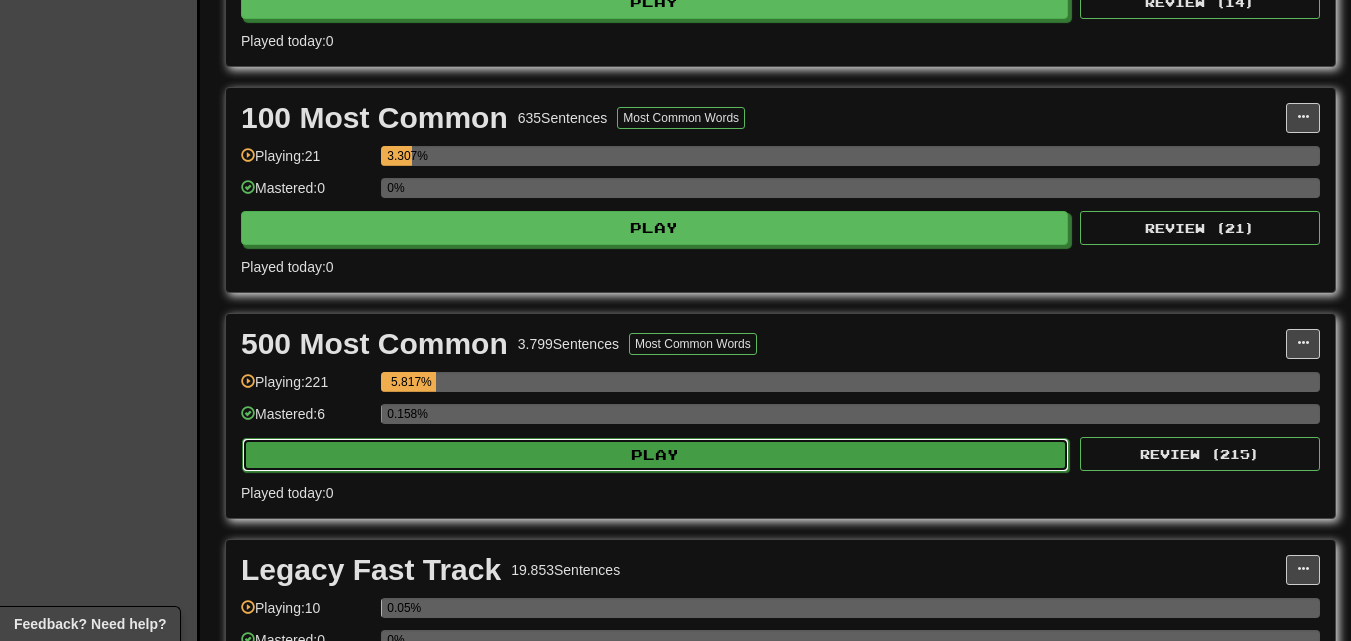 click on "Play" at bounding box center (655, 455) 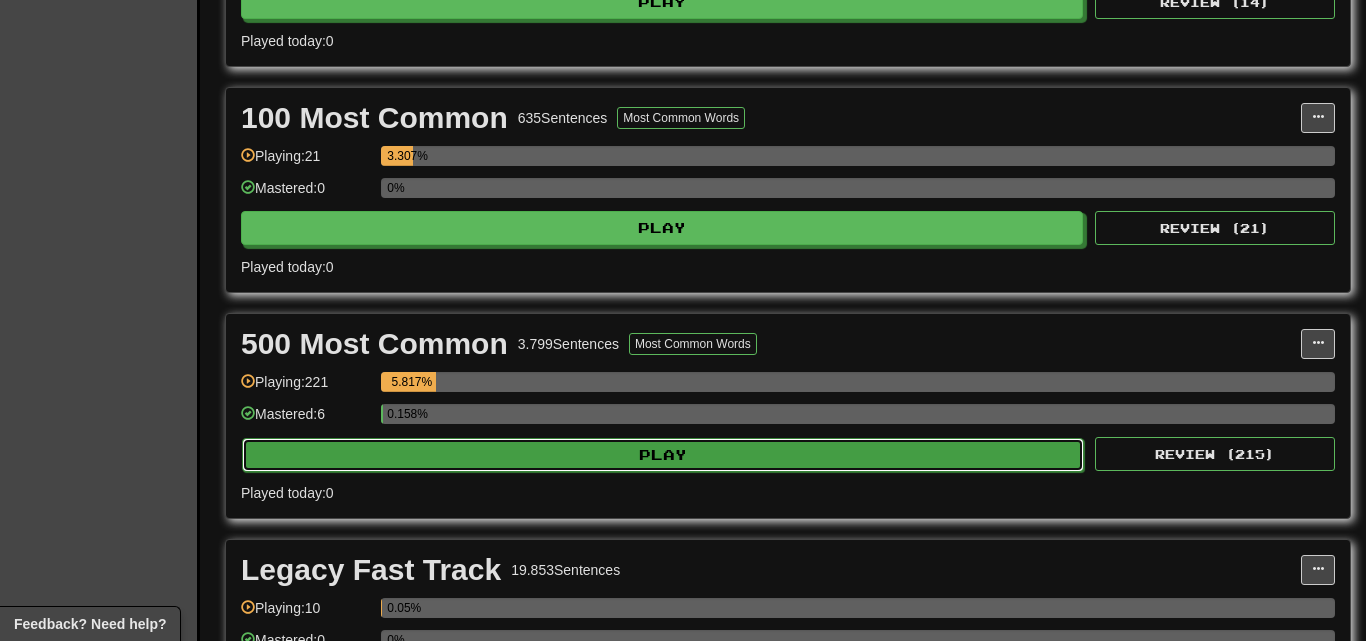 select on "**" 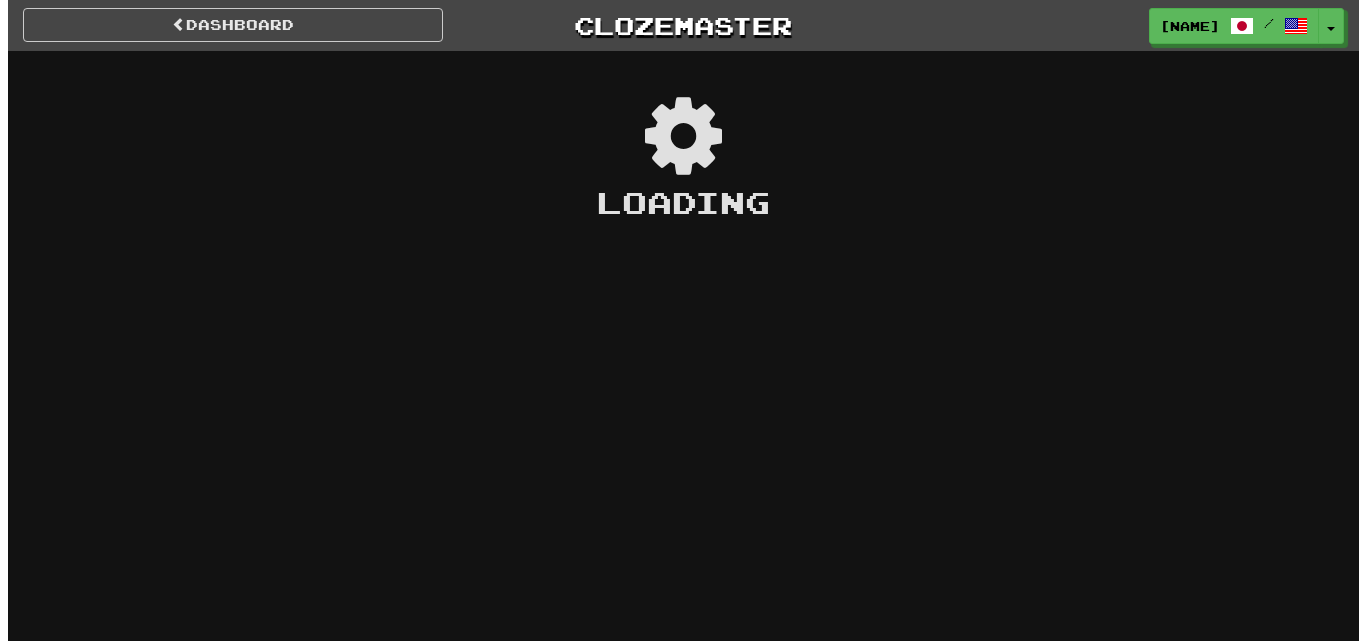 scroll, scrollTop: 0, scrollLeft: 0, axis: both 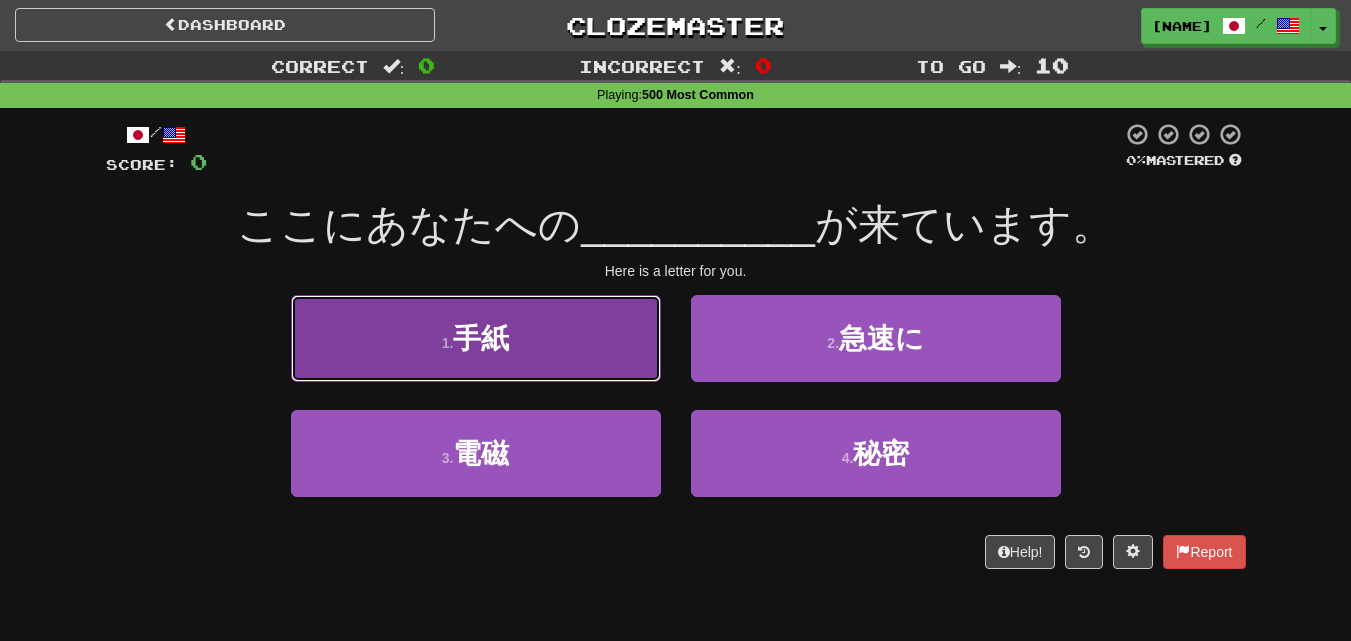click on "1 .  手紙" at bounding box center (476, 338) 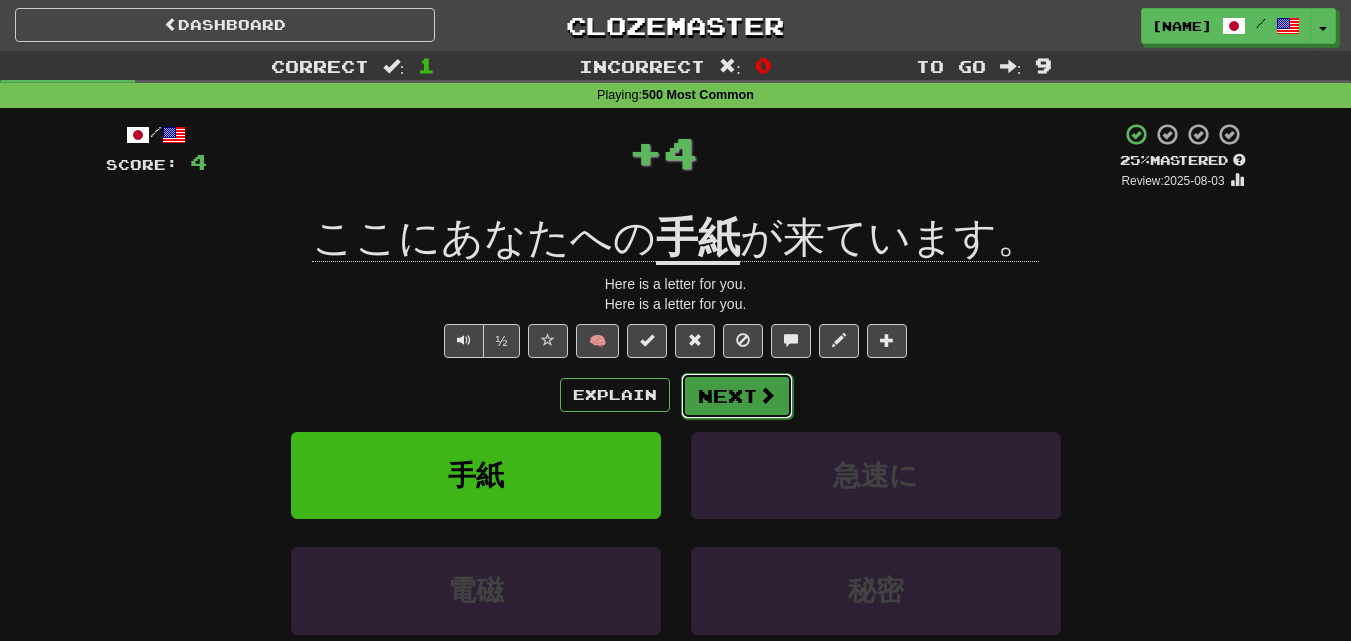 click on "Next" at bounding box center [737, 396] 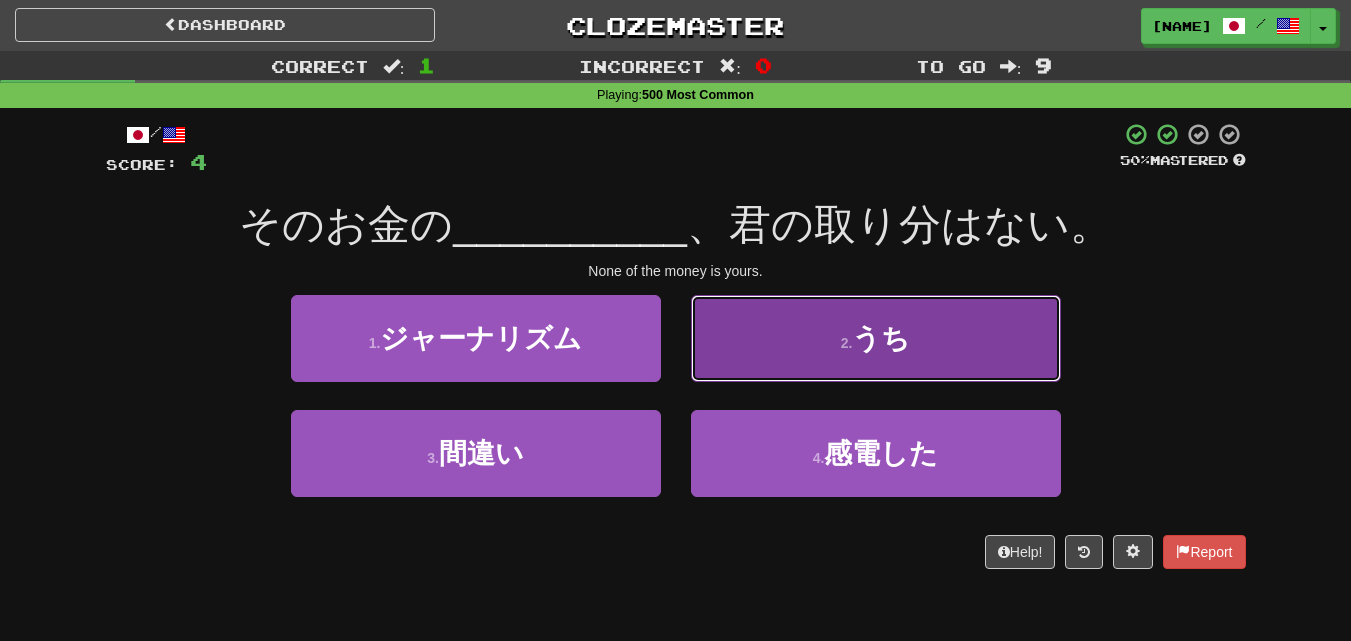 click on "うち" at bounding box center (881, 338) 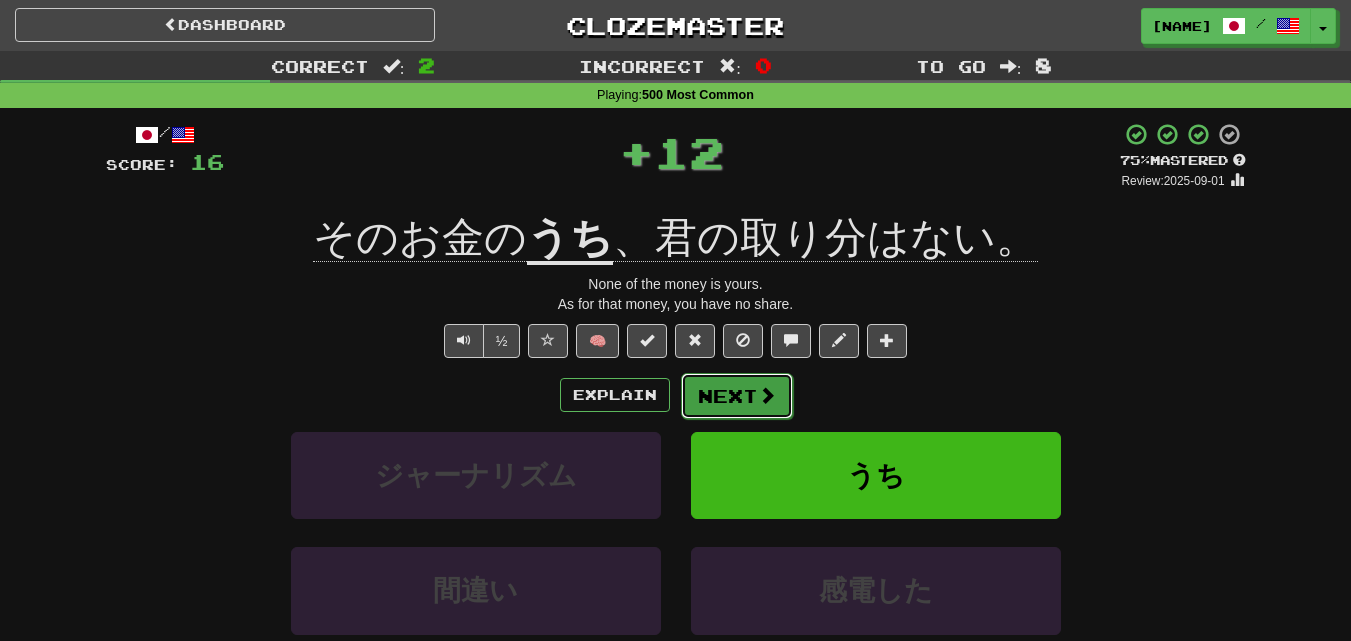click on "Next" at bounding box center (737, 396) 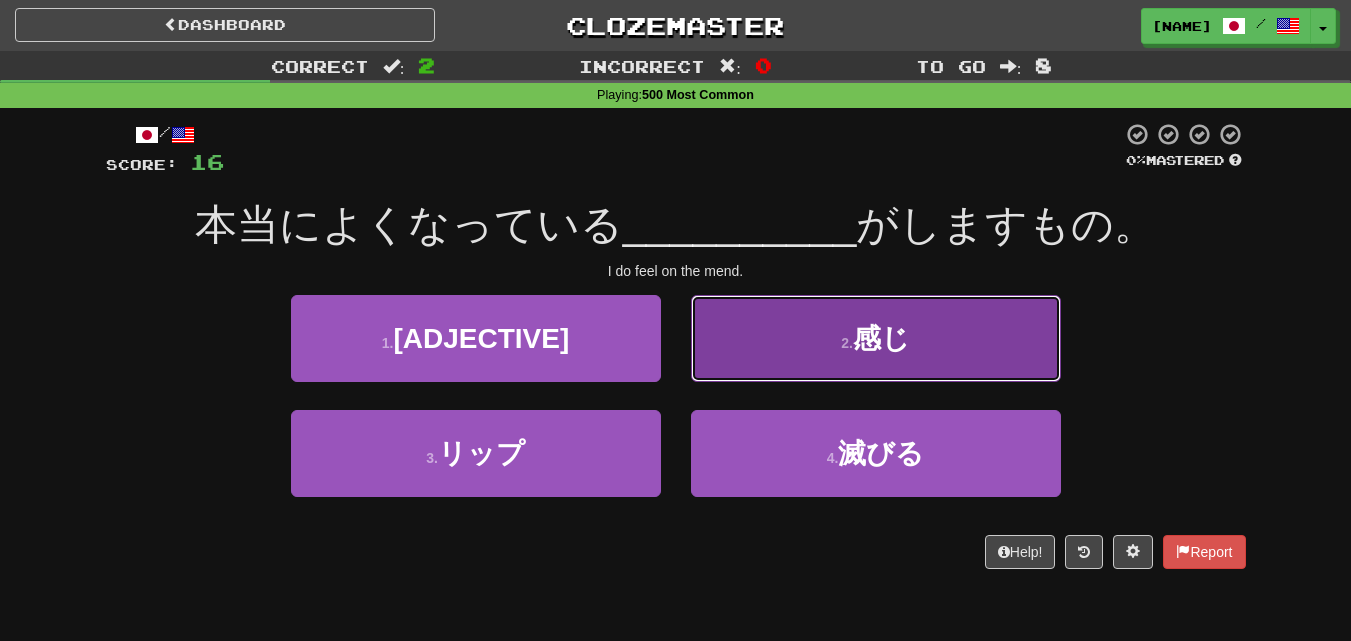 click on "感じ" at bounding box center (881, 338) 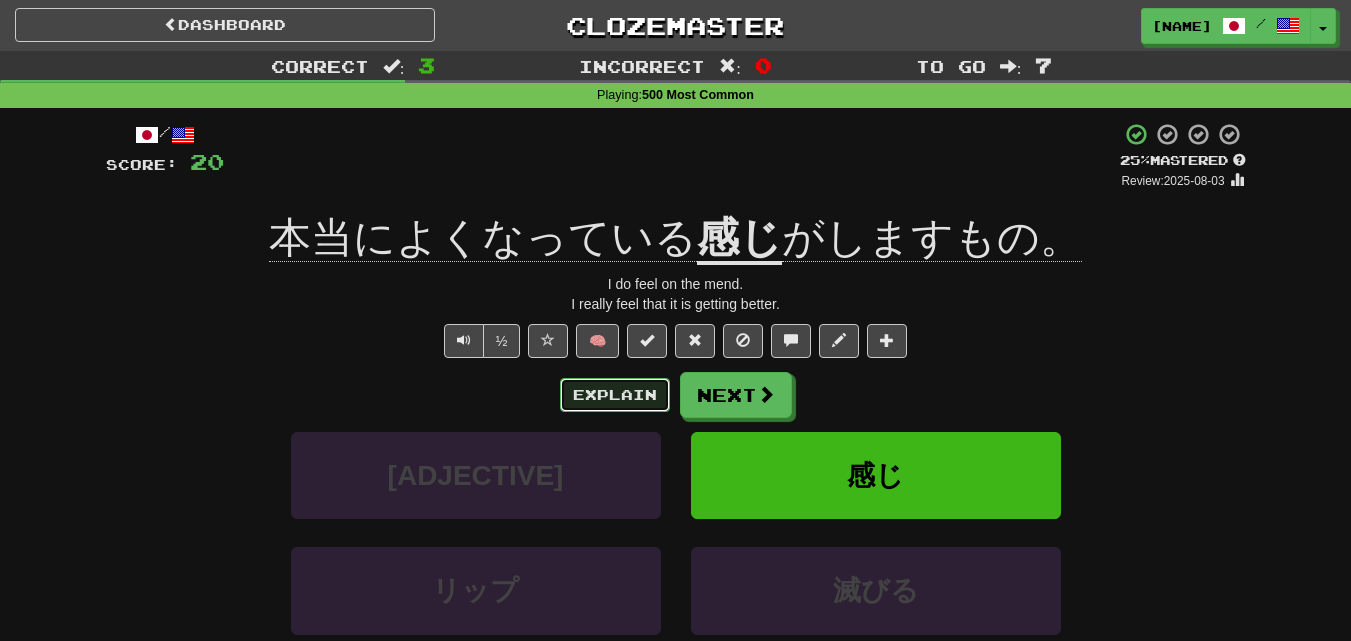 click on "Explain" at bounding box center (615, 395) 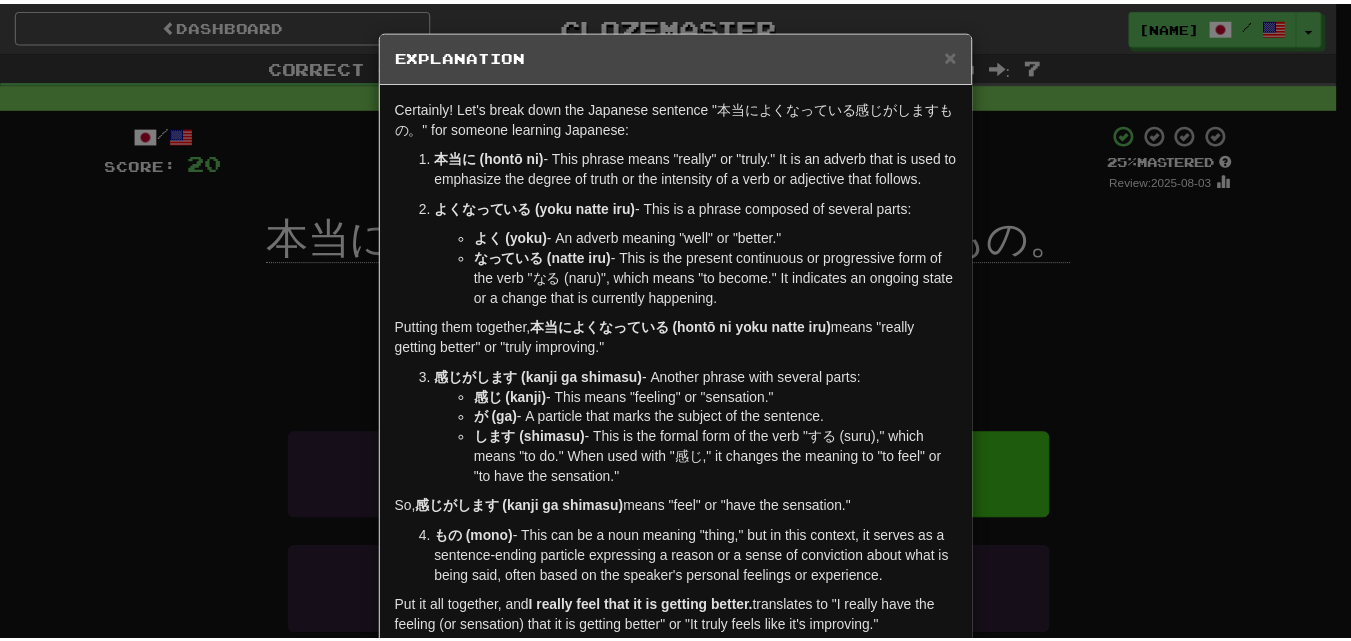 scroll, scrollTop: 100, scrollLeft: 0, axis: vertical 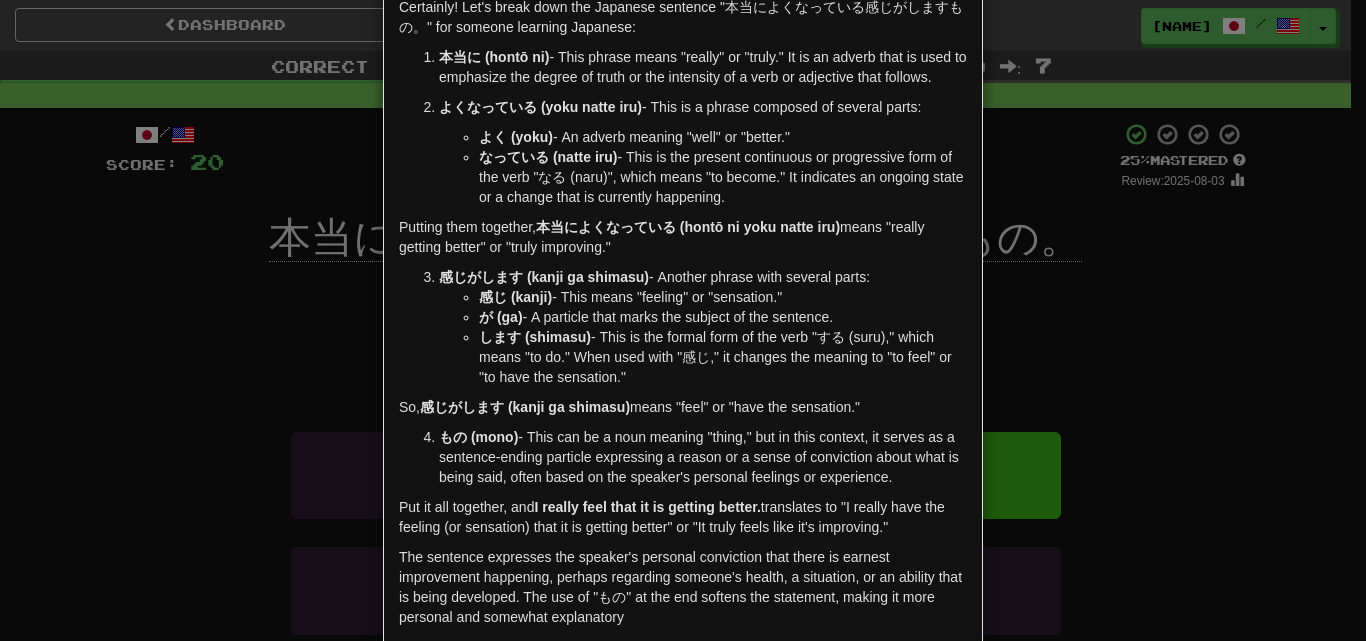 click on "× Explanation Certainly! Let's break down the Japanese sentence "本当によくなっている感じがしますもの。" for someone learning Japanese:
本当に (hontō ni)  - This phrase means "really" or "truly." It is an adverb that is used to emphasize the degree of truth or the intensity of a verb or adjective that follows.
よくなっている (yoku natte iru)  - This is a phrase composed of several parts:
よく (yoku)  - An adverb meaning "well" or "better."
なっている (natte iru)  - This is the present continuous or progressive form of the verb "なる (naru)", which means "to become." It indicates an ongoing state or a change that is currently happening.
Putting them together,  本当によくなっている (hontō ni yoku natte iru)  means "really getting better" or "truly improving."
感じがします (kanji ga shimasu)  - Another phrase with several parts:
感じ (kanji)  - This means "feeling" or "sensation."
が (ga)
します (shimasu)" at bounding box center [683, 320] 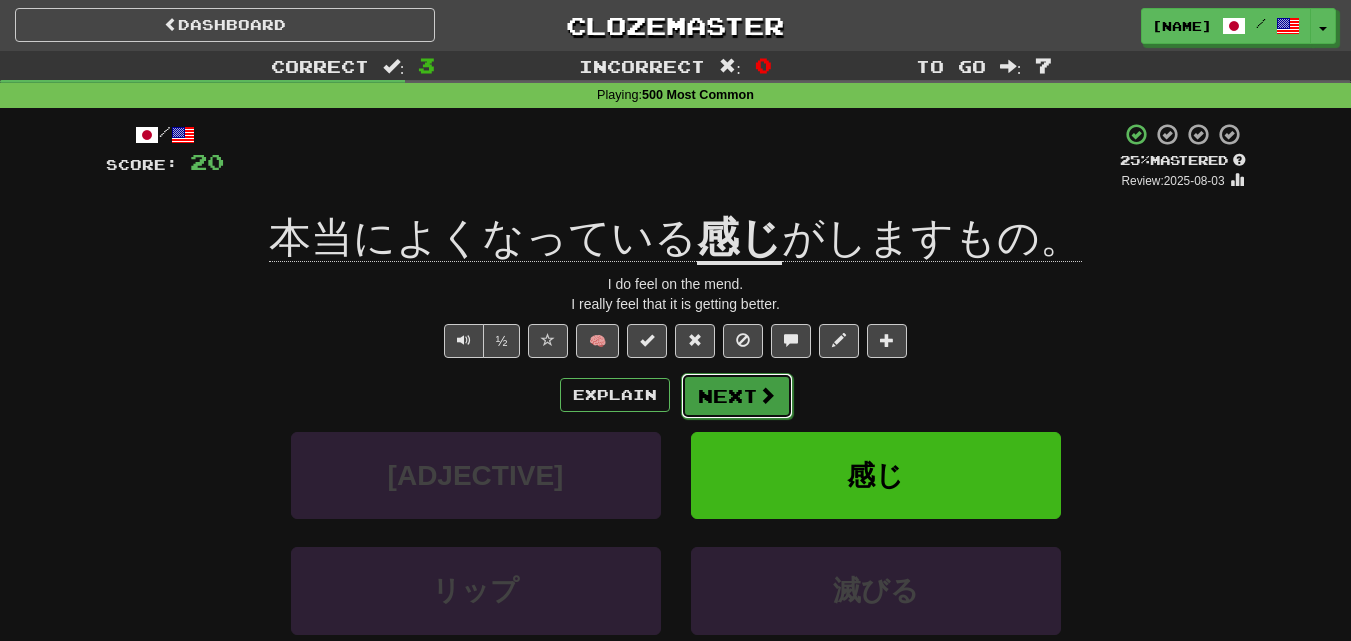 click on "Next" at bounding box center [737, 396] 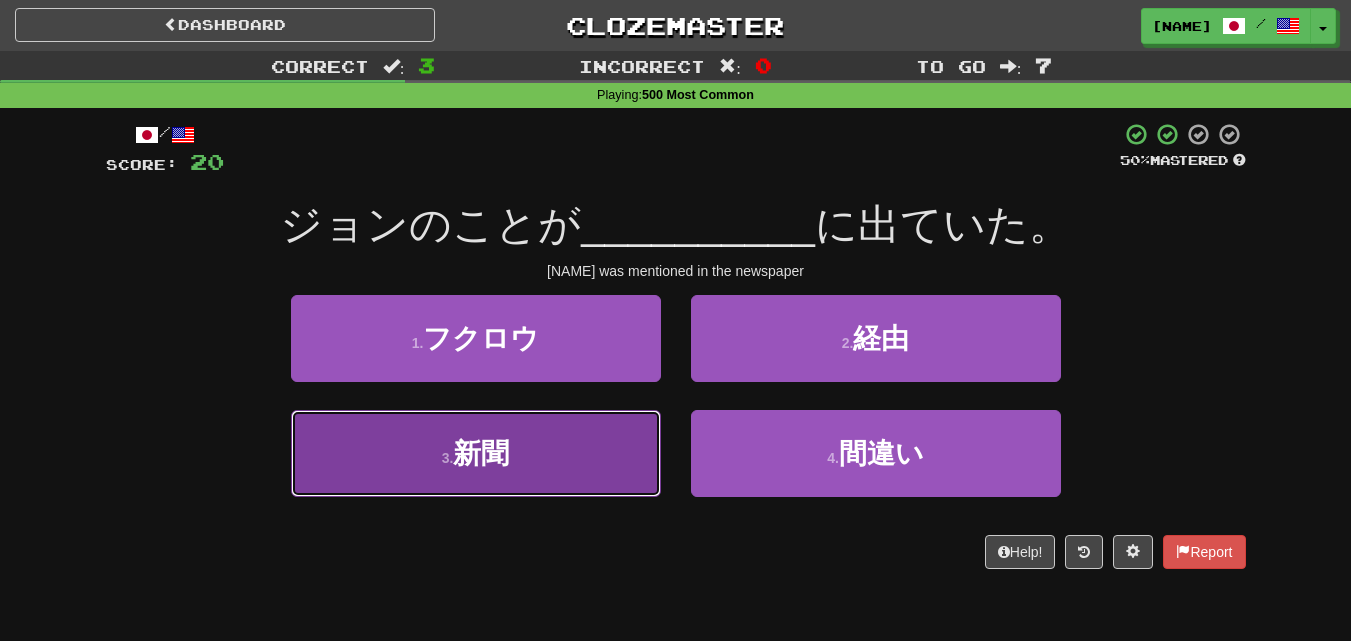 click on "新聞" at bounding box center (481, 453) 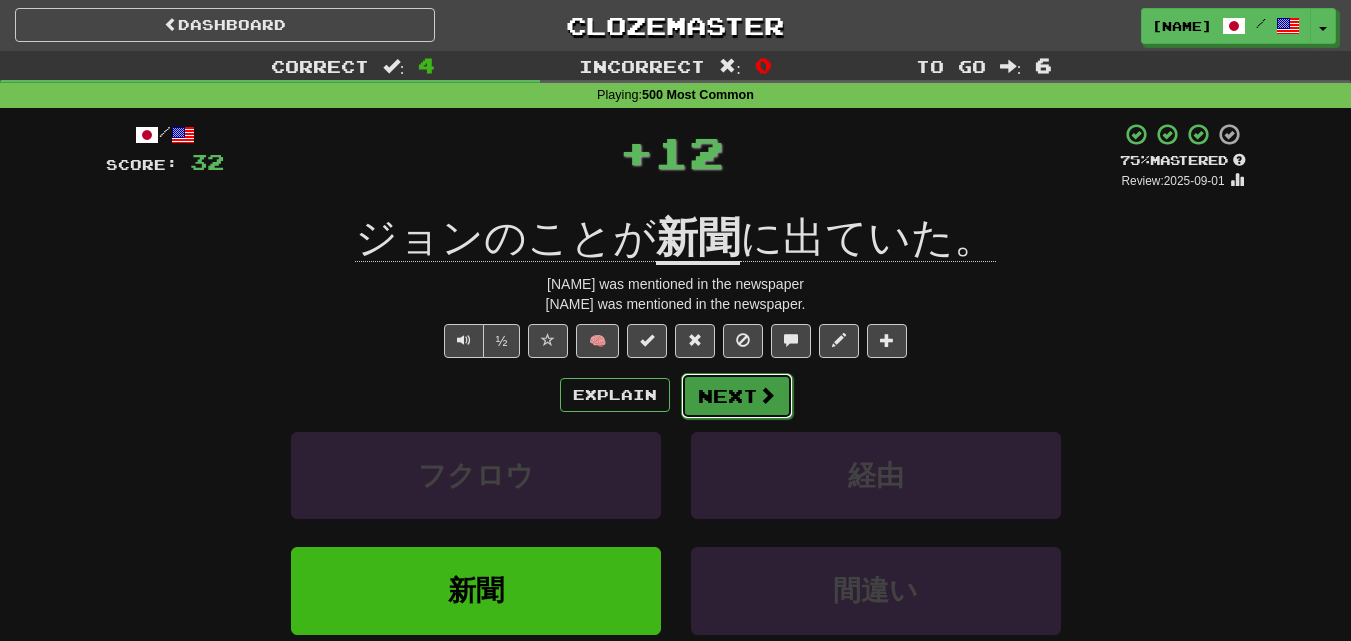 click on "Next" at bounding box center [737, 396] 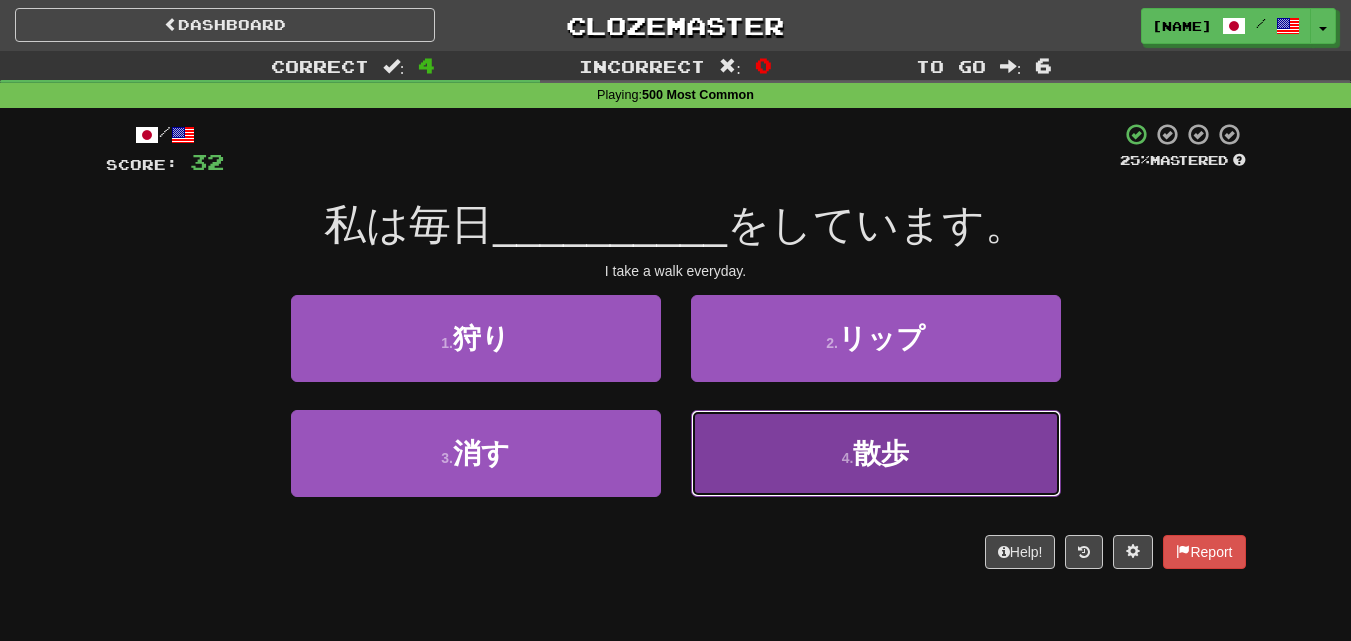 click on "4 .  散歩" at bounding box center (876, 453) 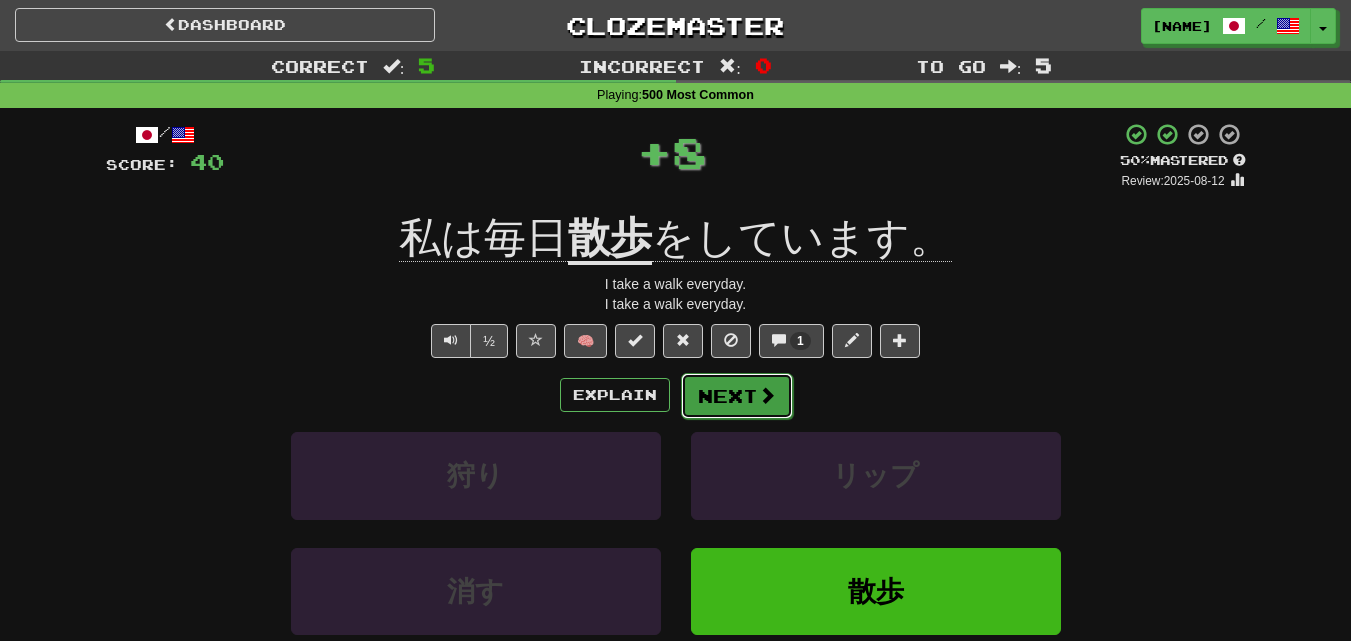 click on "Next" at bounding box center (737, 396) 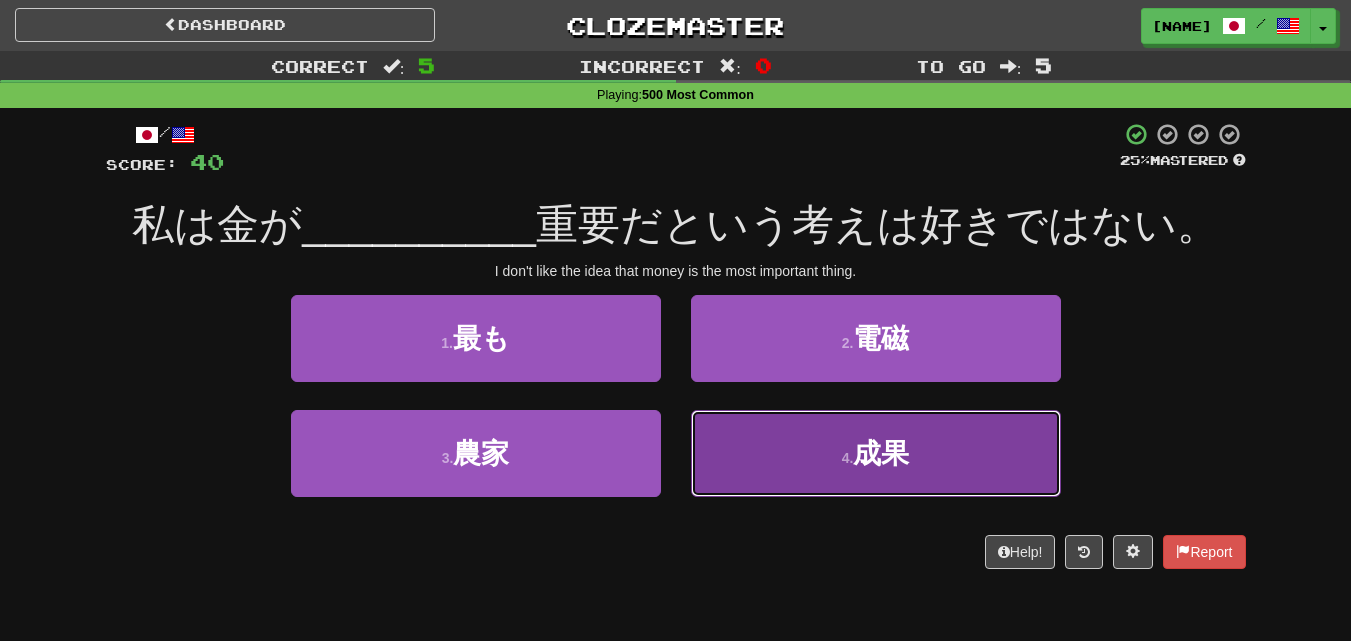 click on "4 .  成果" at bounding box center [876, 453] 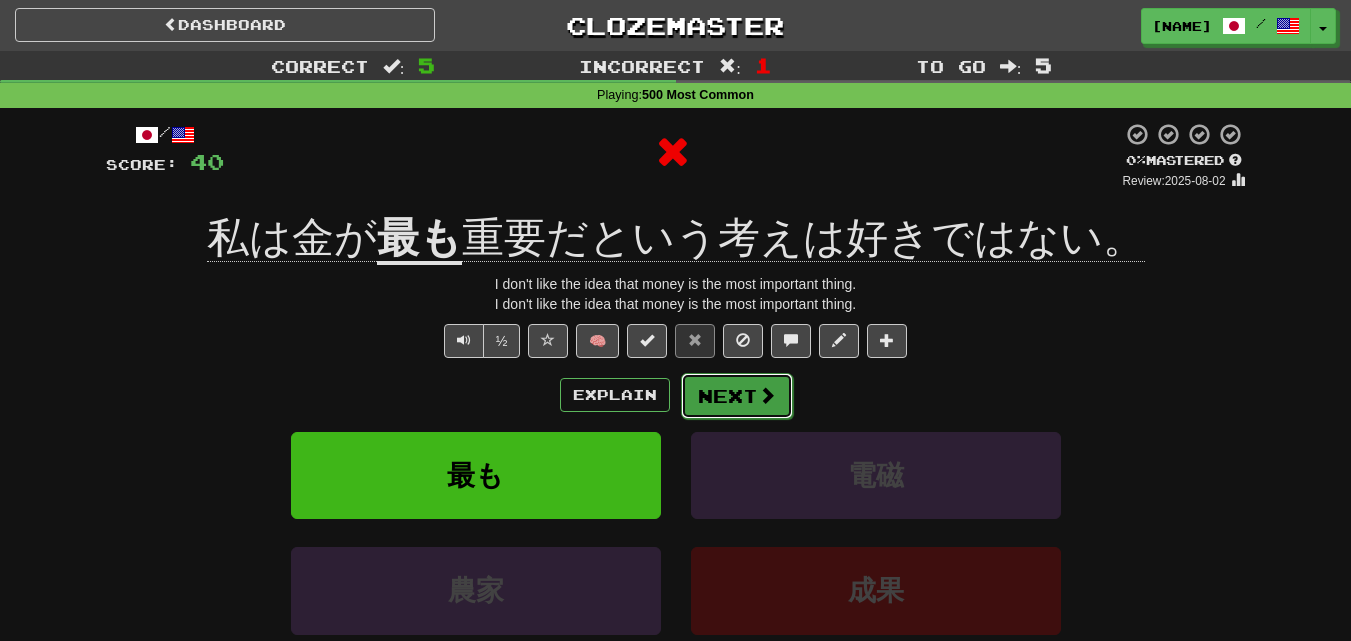 click on "Next" at bounding box center [737, 396] 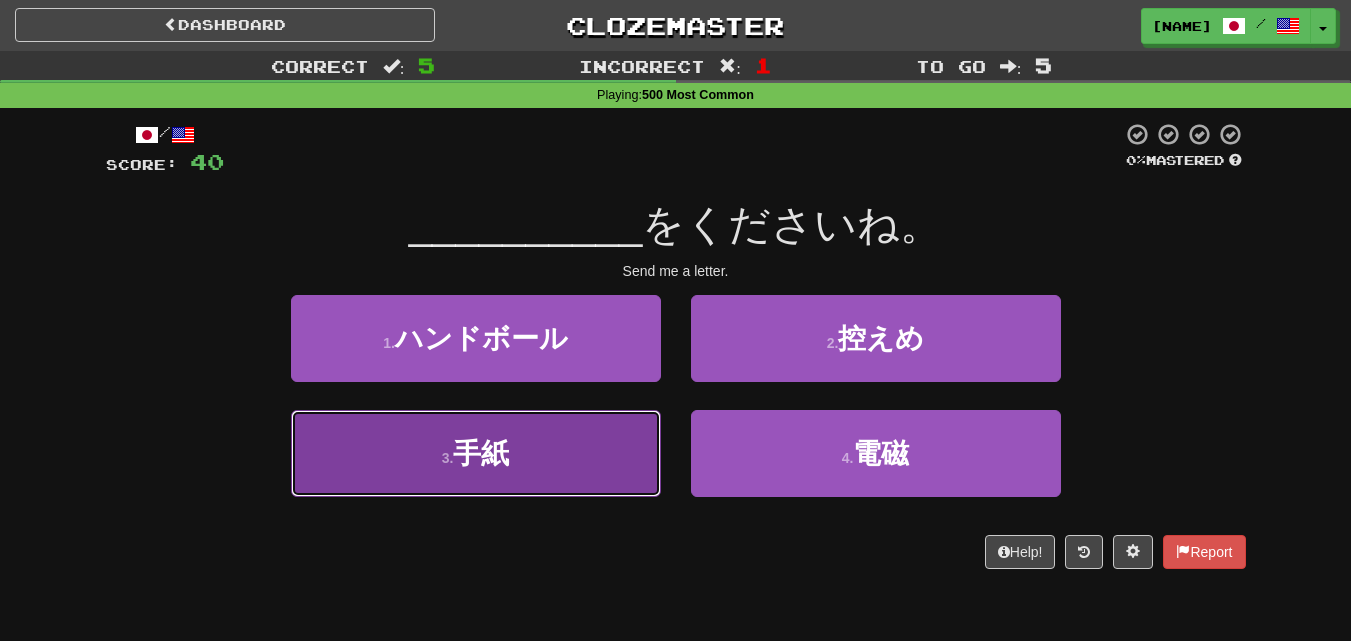 click on "3 .  手紙" at bounding box center (476, 453) 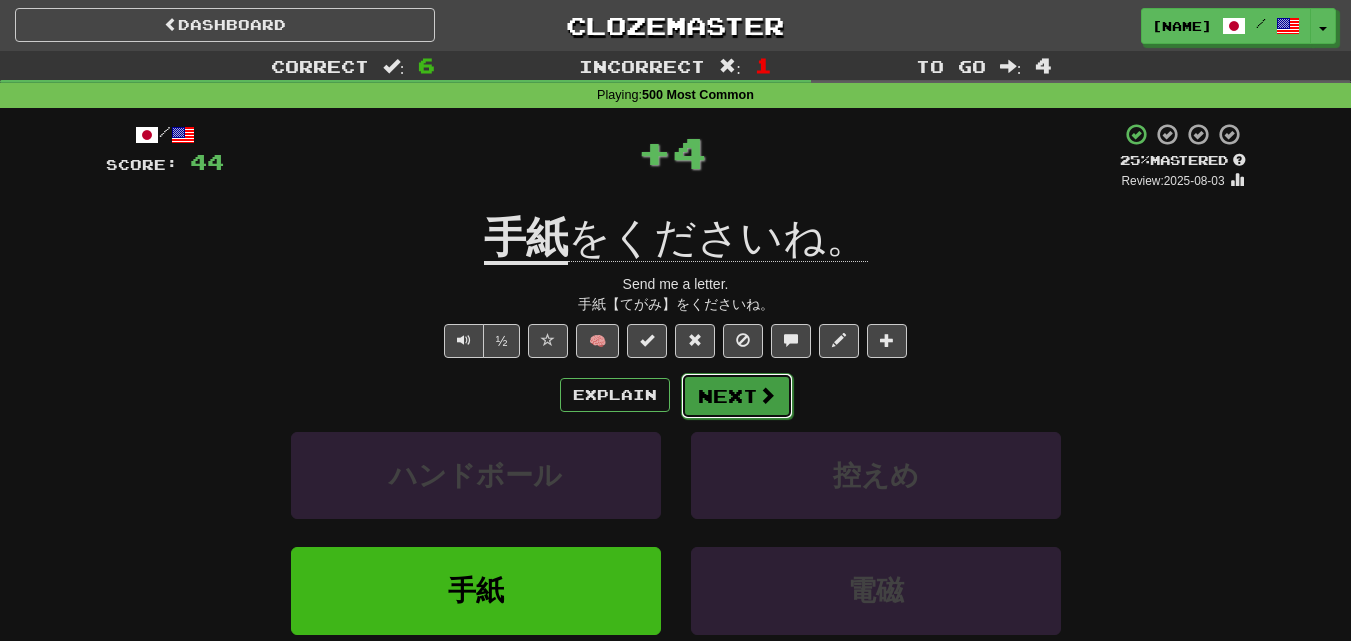 click on "Next" at bounding box center (737, 396) 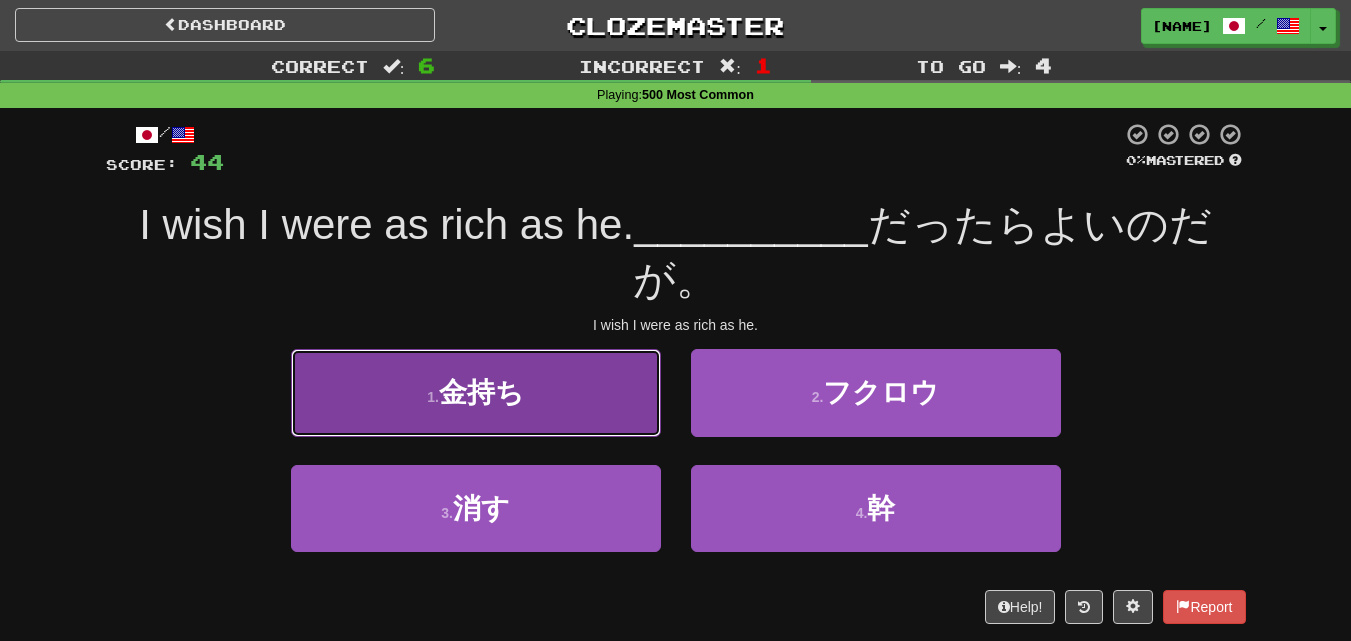 click on "金持ち" at bounding box center (481, 392) 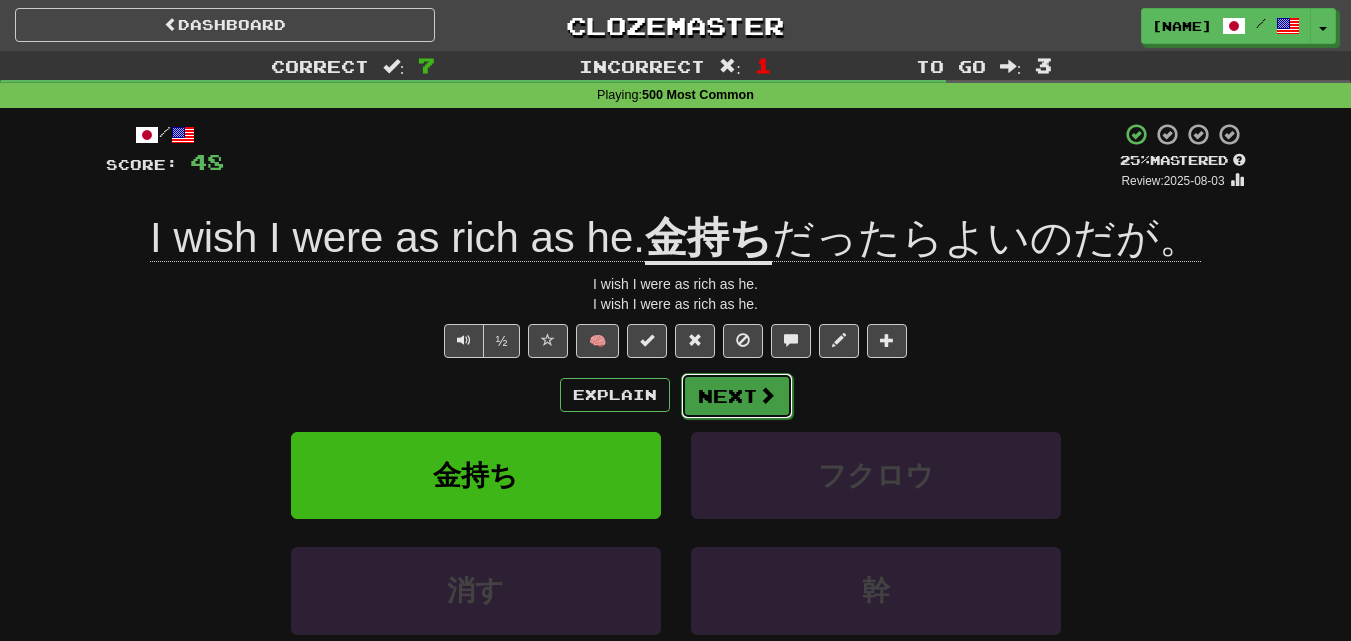 click on "Next" at bounding box center (737, 396) 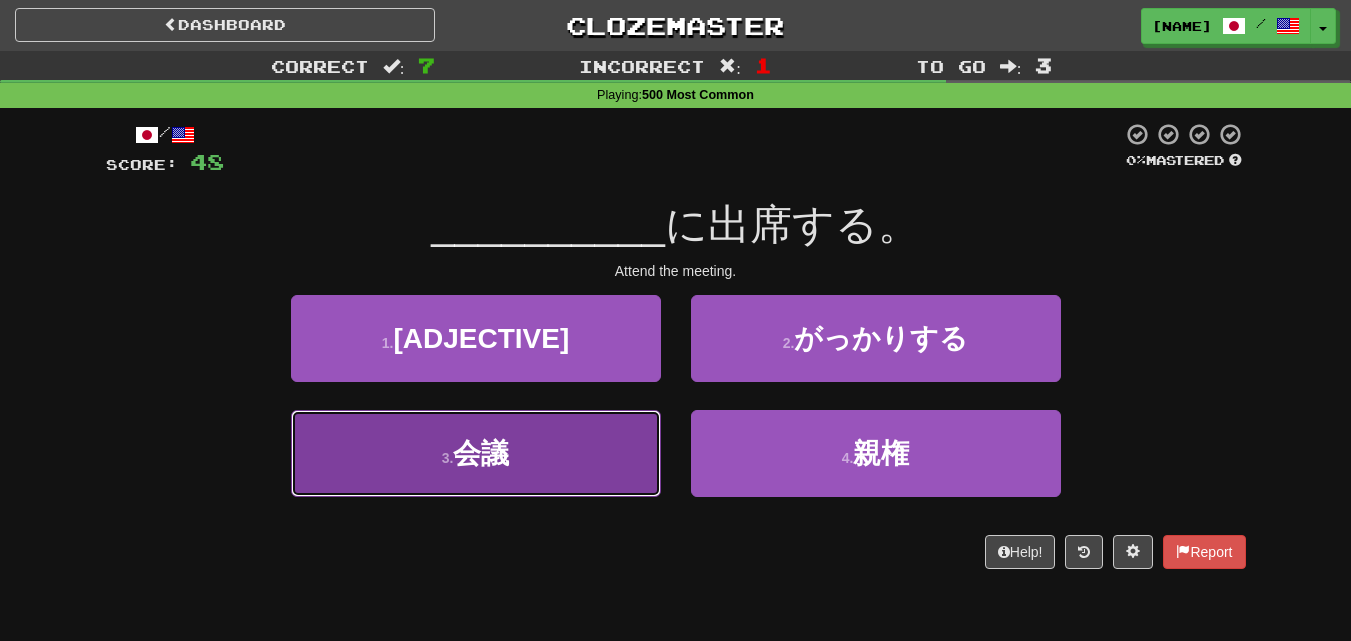 click on "3 .  会議" at bounding box center (476, 453) 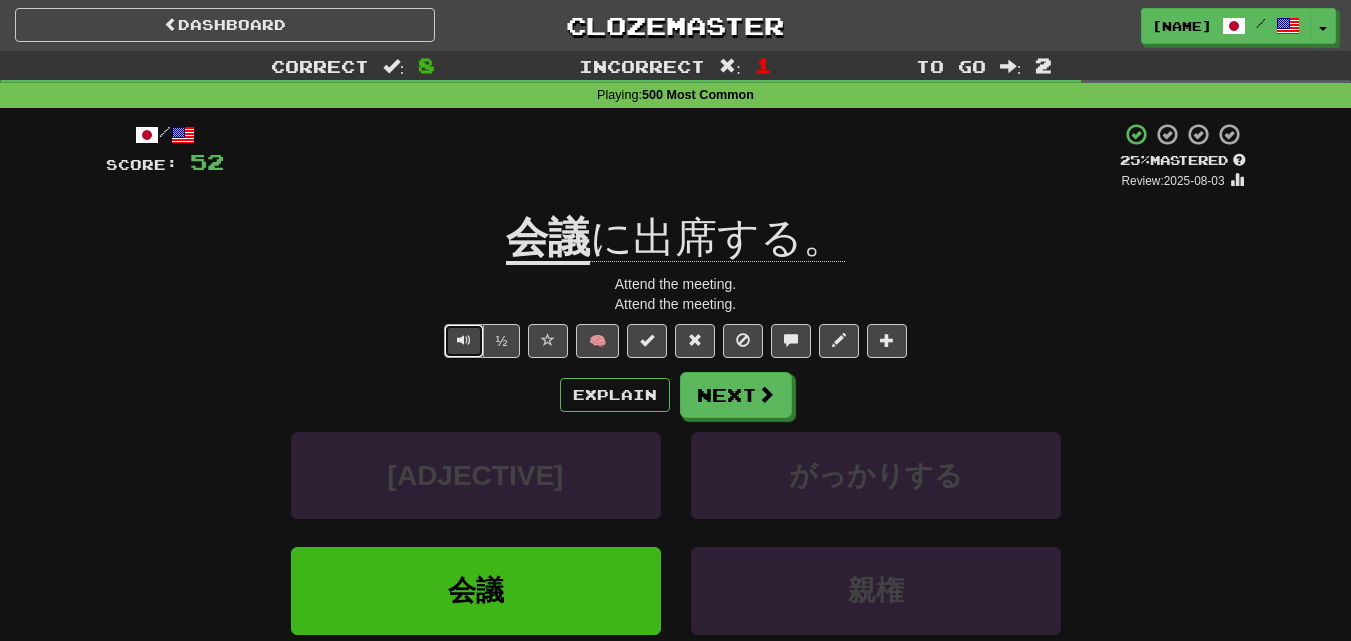 click at bounding box center (464, 341) 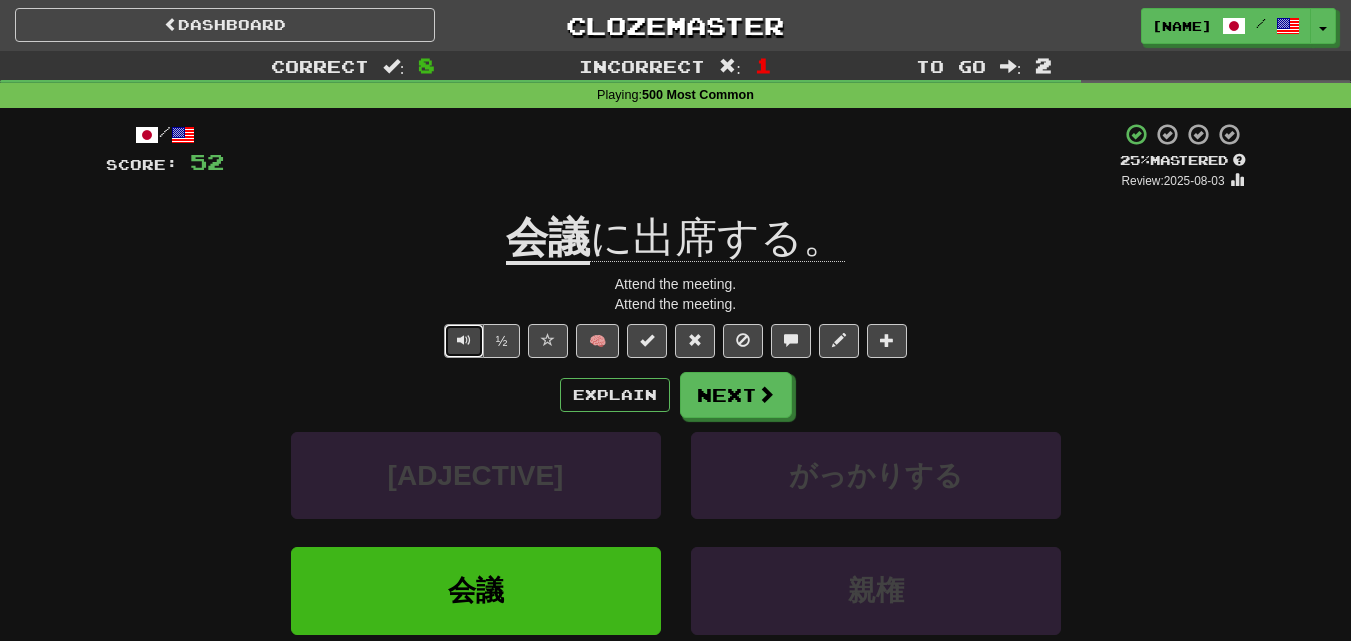 click at bounding box center (464, 340) 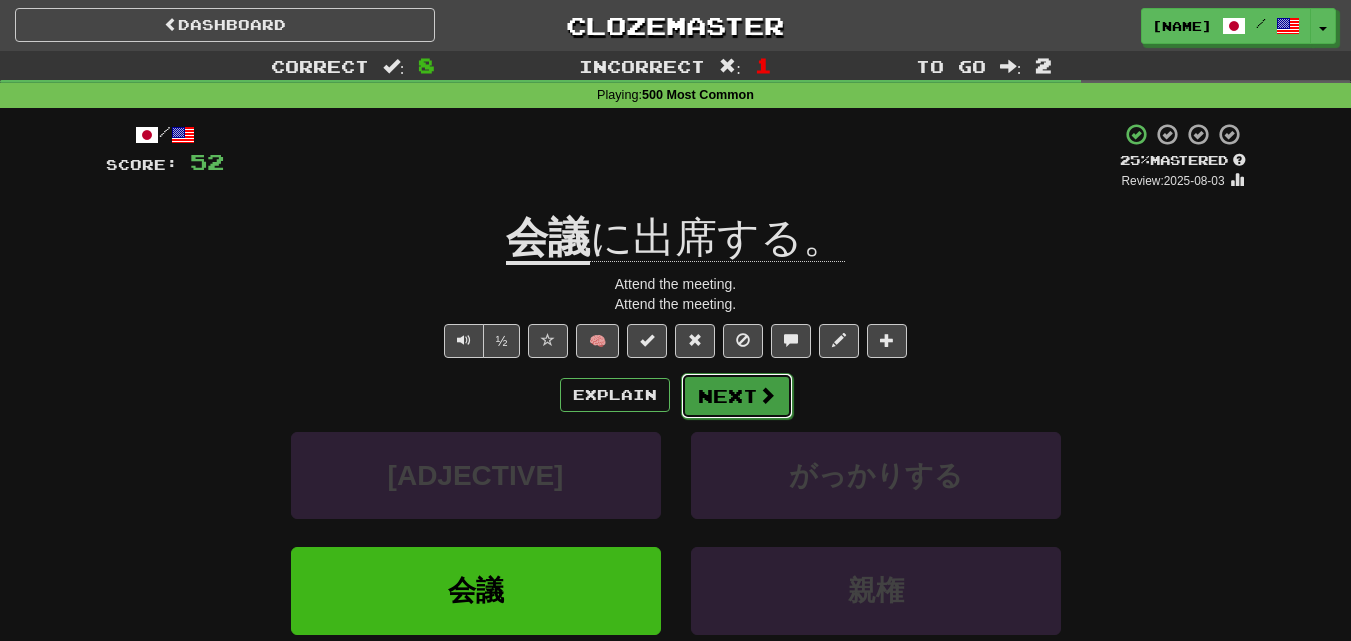 click on "Next" at bounding box center (737, 396) 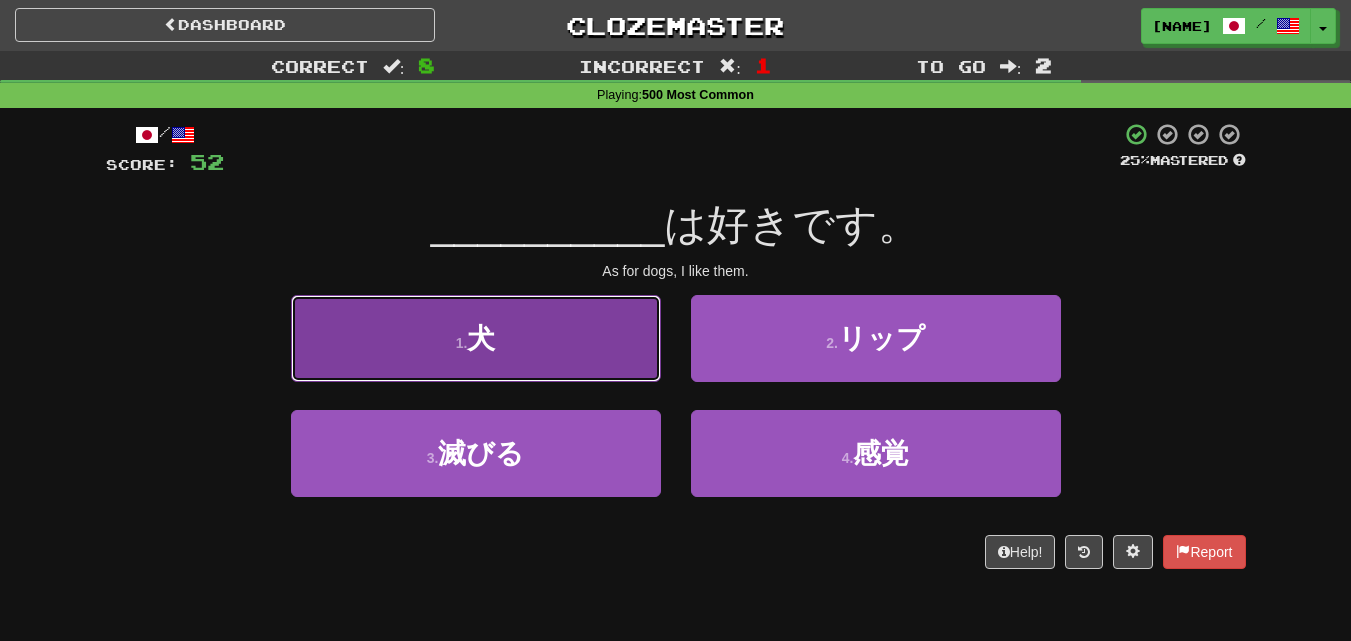 click on "1 .  犬" at bounding box center [476, 338] 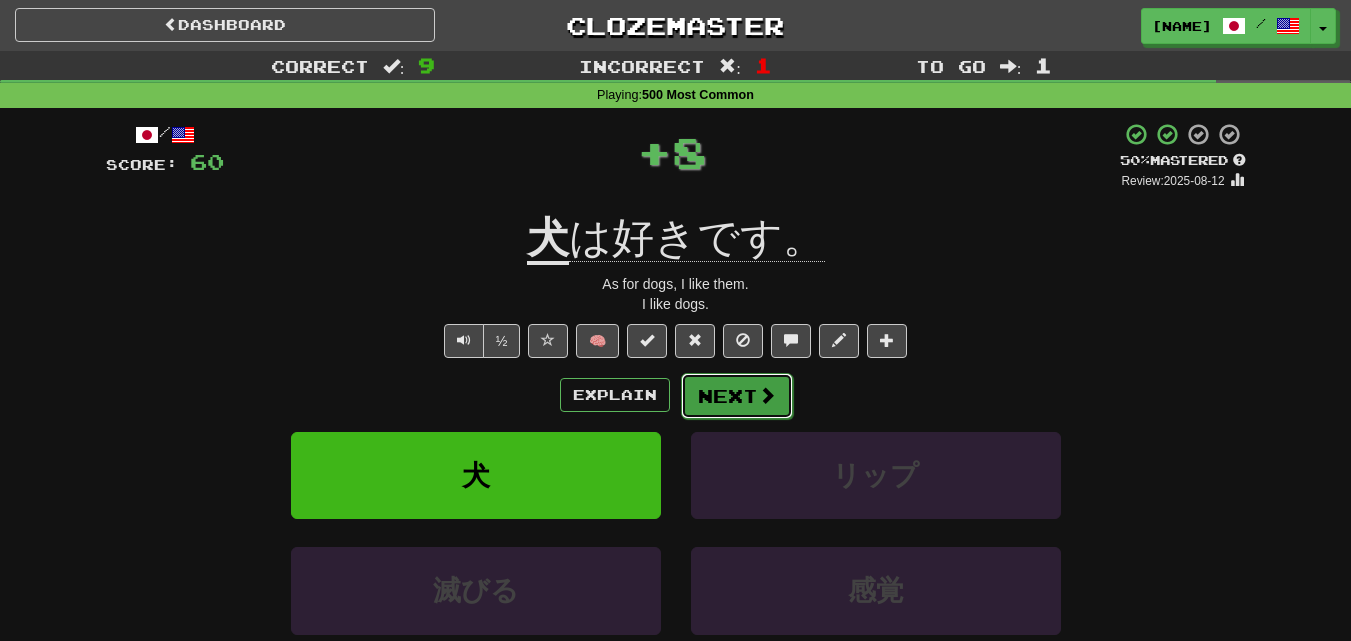 click on "Next" at bounding box center (737, 396) 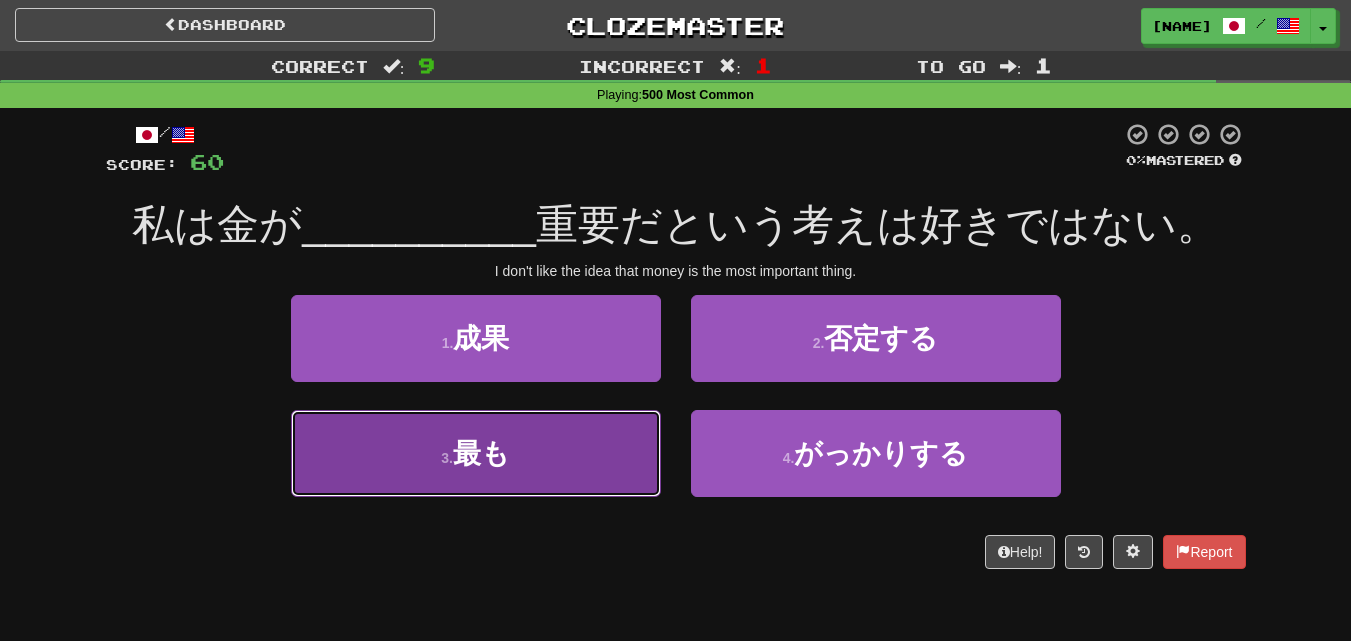 click on "3 .  最も" at bounding box center [476, 453] 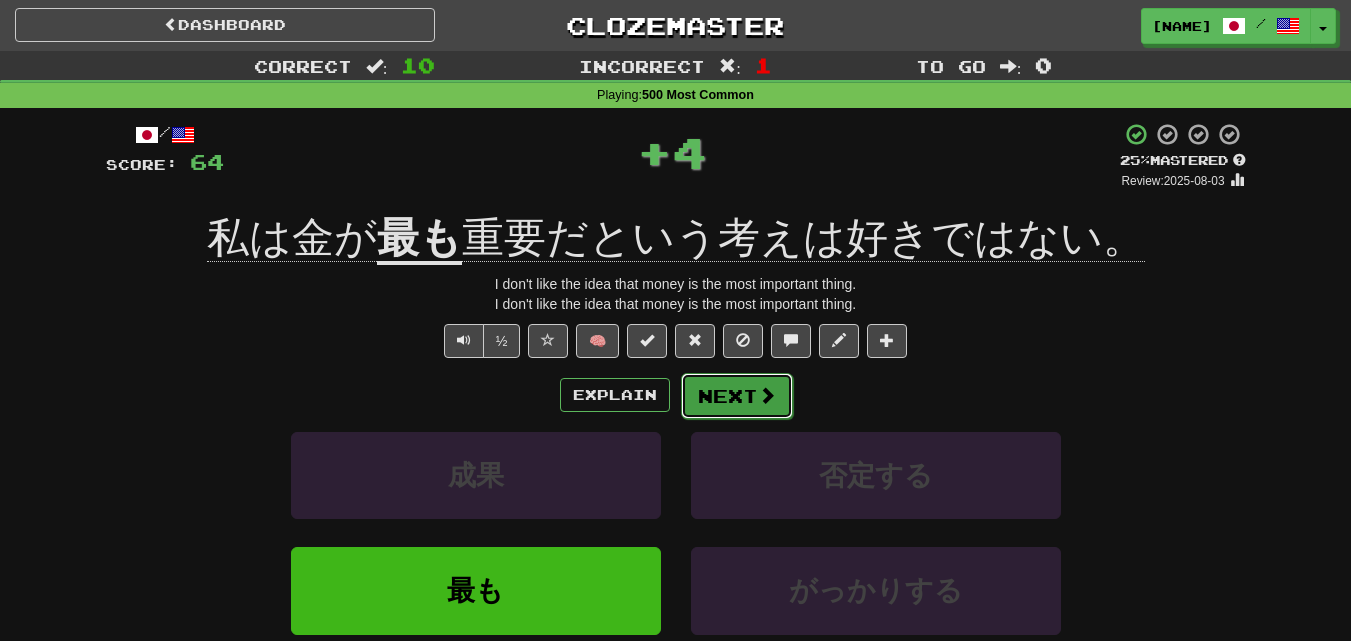 click at bounding box center [767, 395] 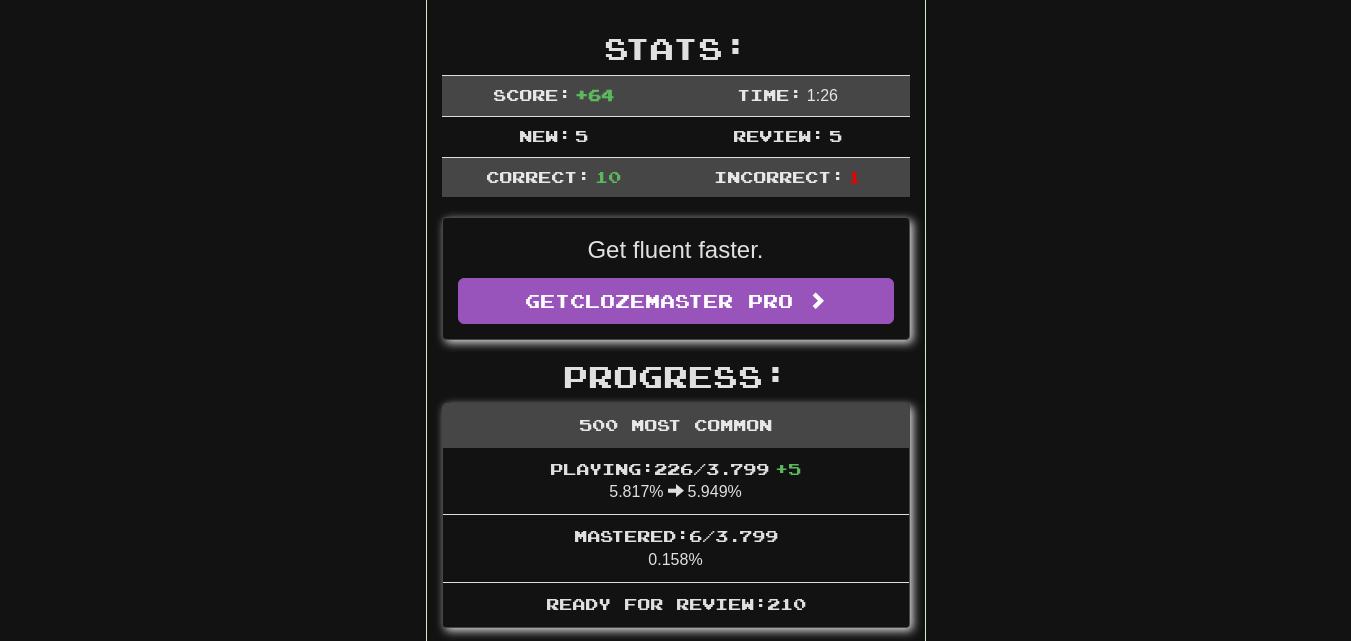 scroll, scrollTop: 0, scrollLeft: 0, axis: both 